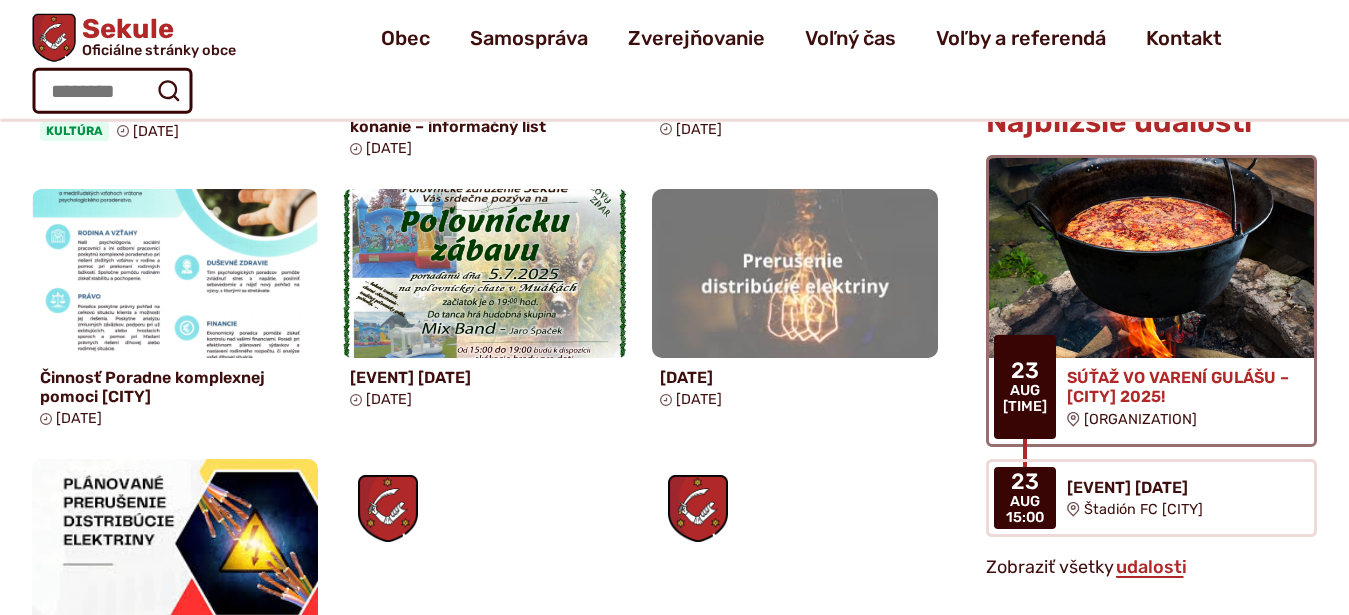 scroll, scrollTop: 1122, scrollLeft: 0, axis: vertical 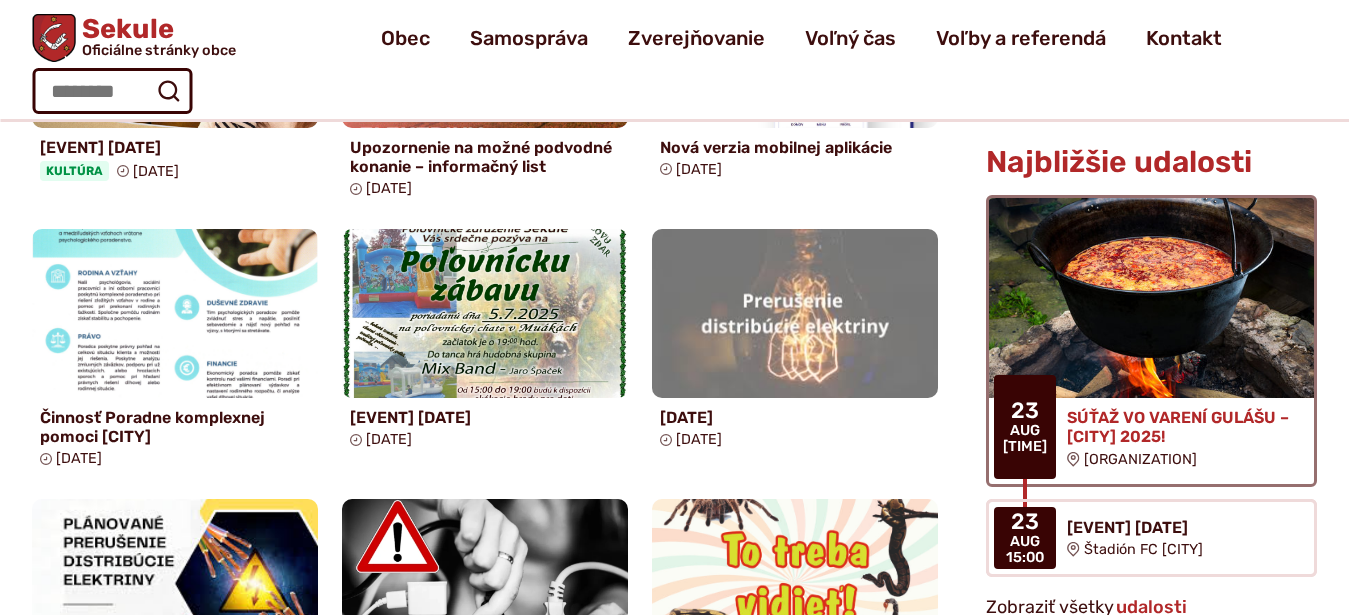 click on "SÚŤAŽ VO VARENÍ GULÁŠU – SEKULE 2025!" at bounding box center [1182, 427] 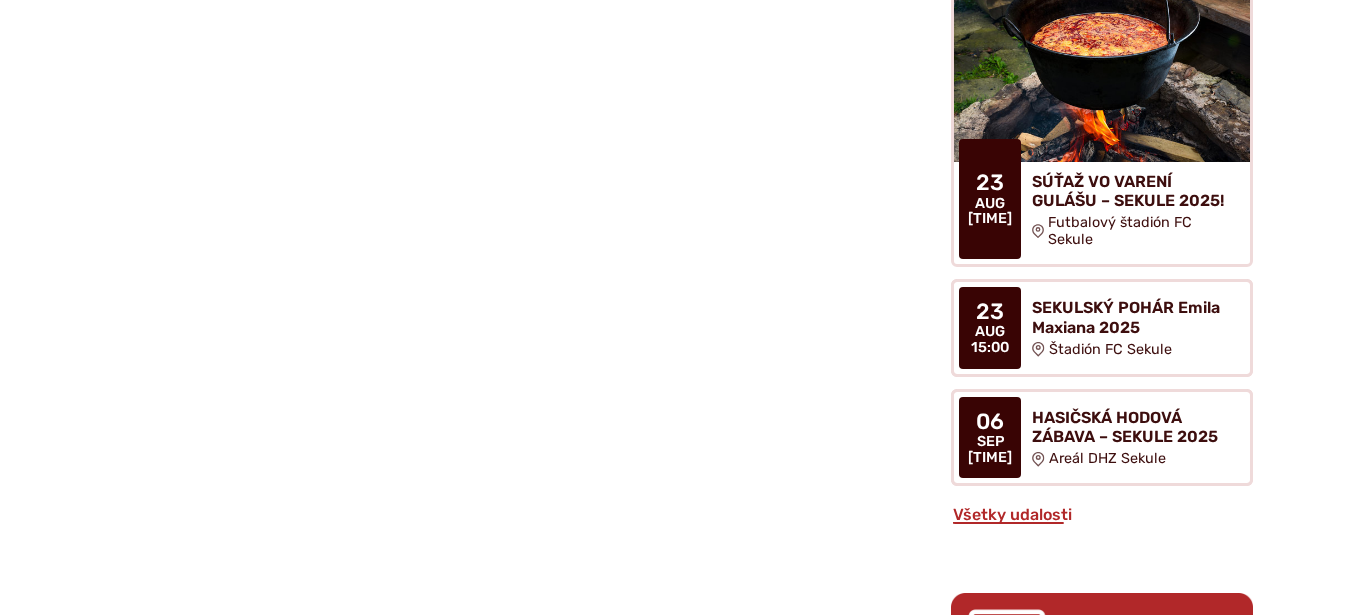 scroll, scrollTop: 1938, scrollLeft: 0, axis: vertical 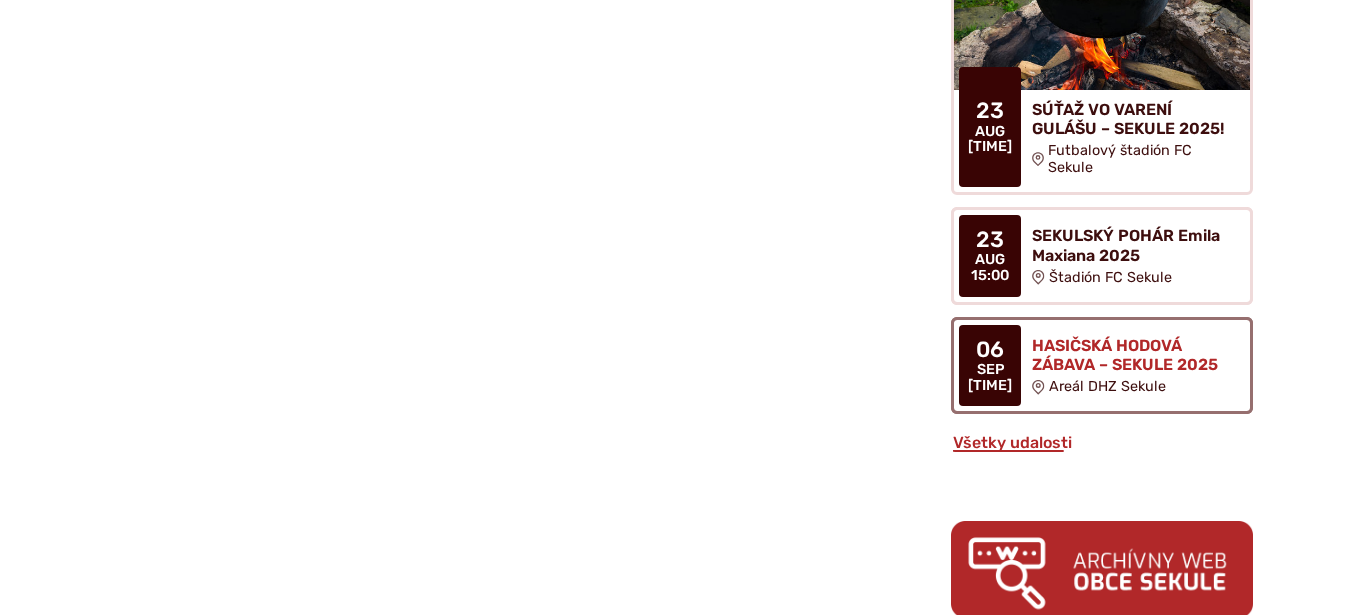 click at bounding box center (1102, 365) 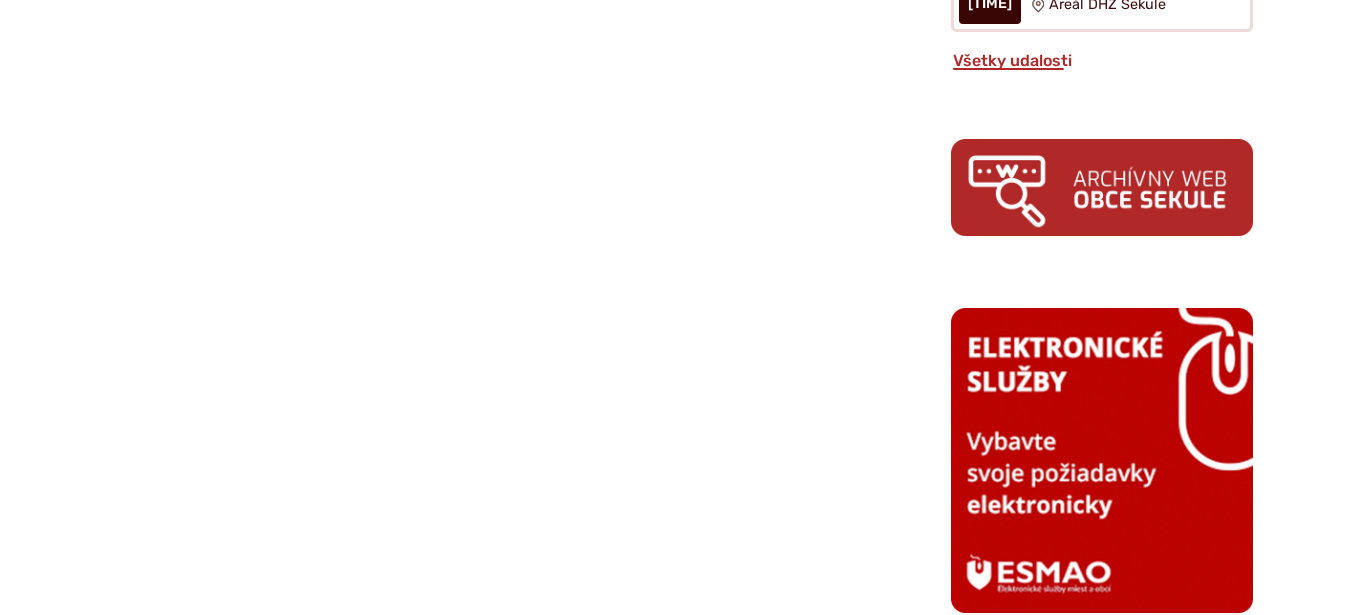 scroll, scrollTop: 2448, scrollLeft: 0, axis: vertical 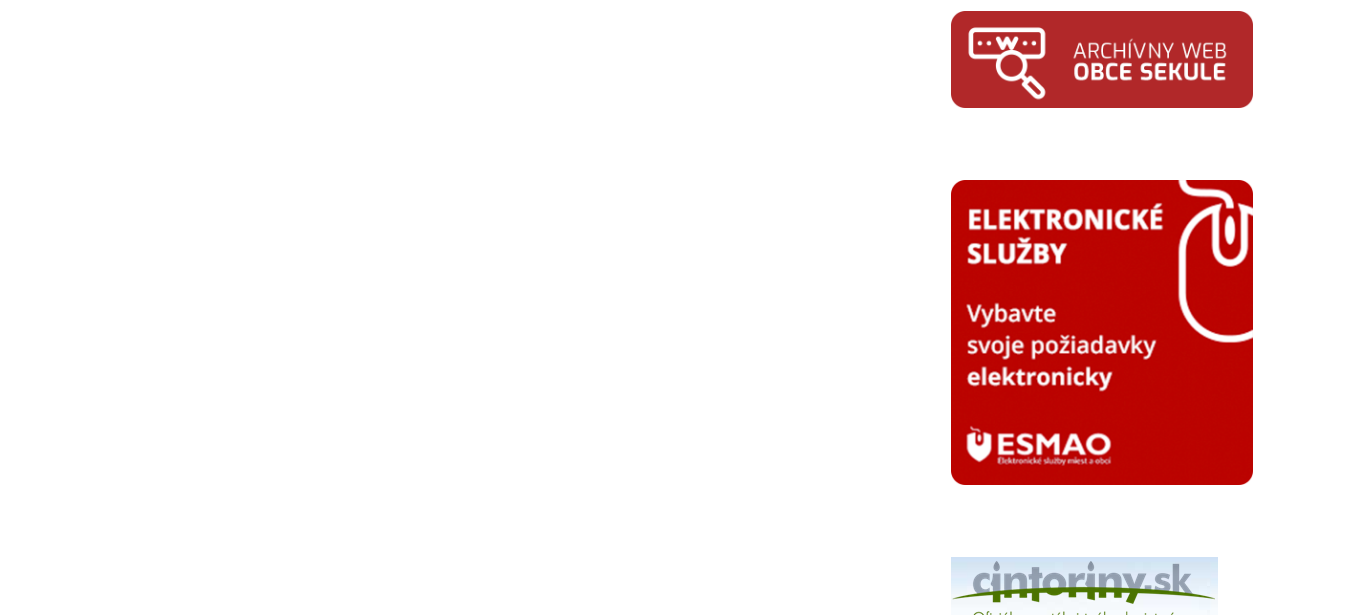 click at bounding box center [1102, 59] 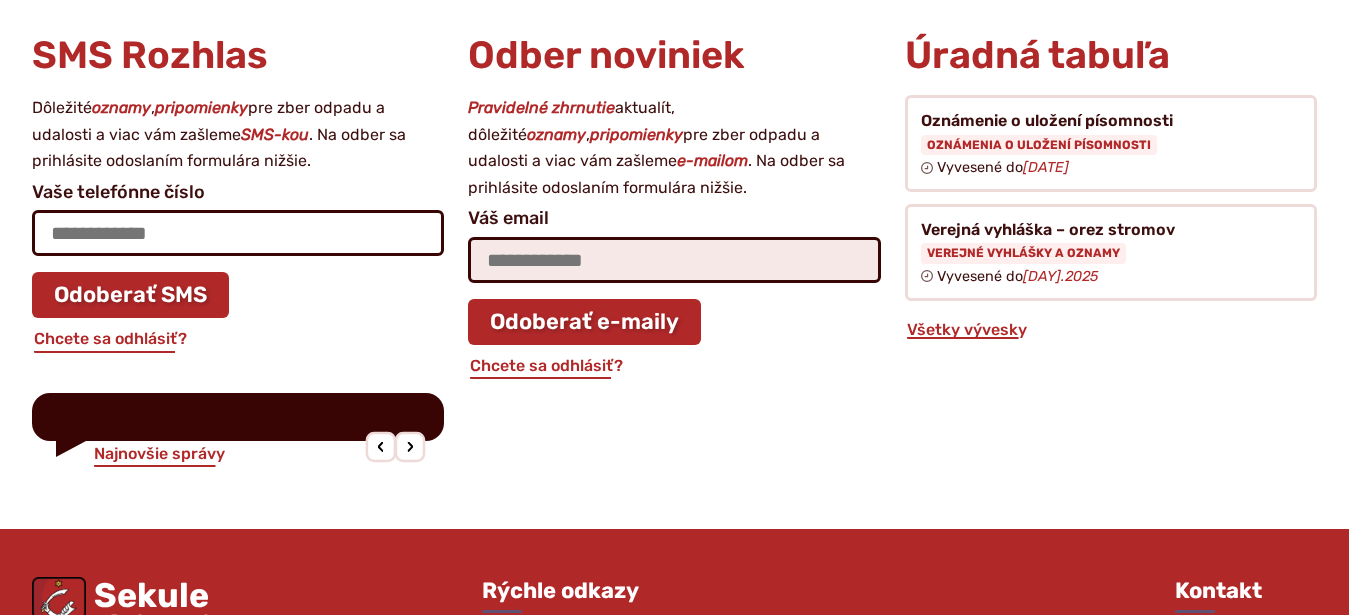 scroll, scrollTop: 3162, scrollLeft: 0, axis: vertical 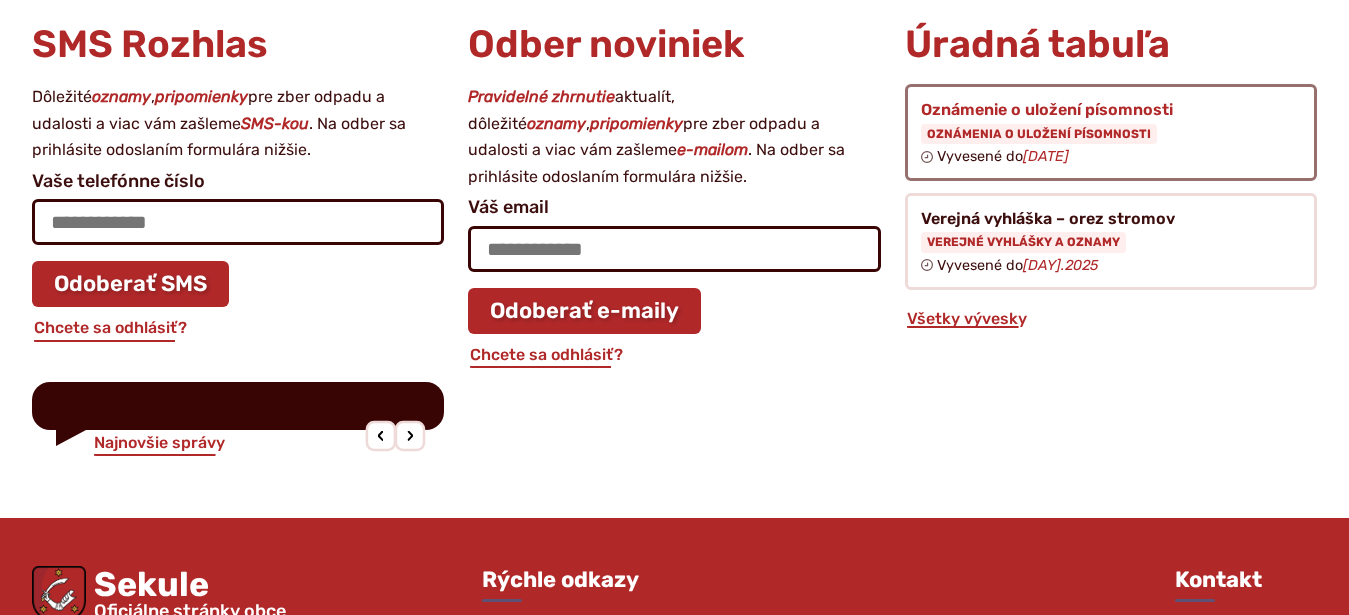 click at bounding box center [1111, 132] 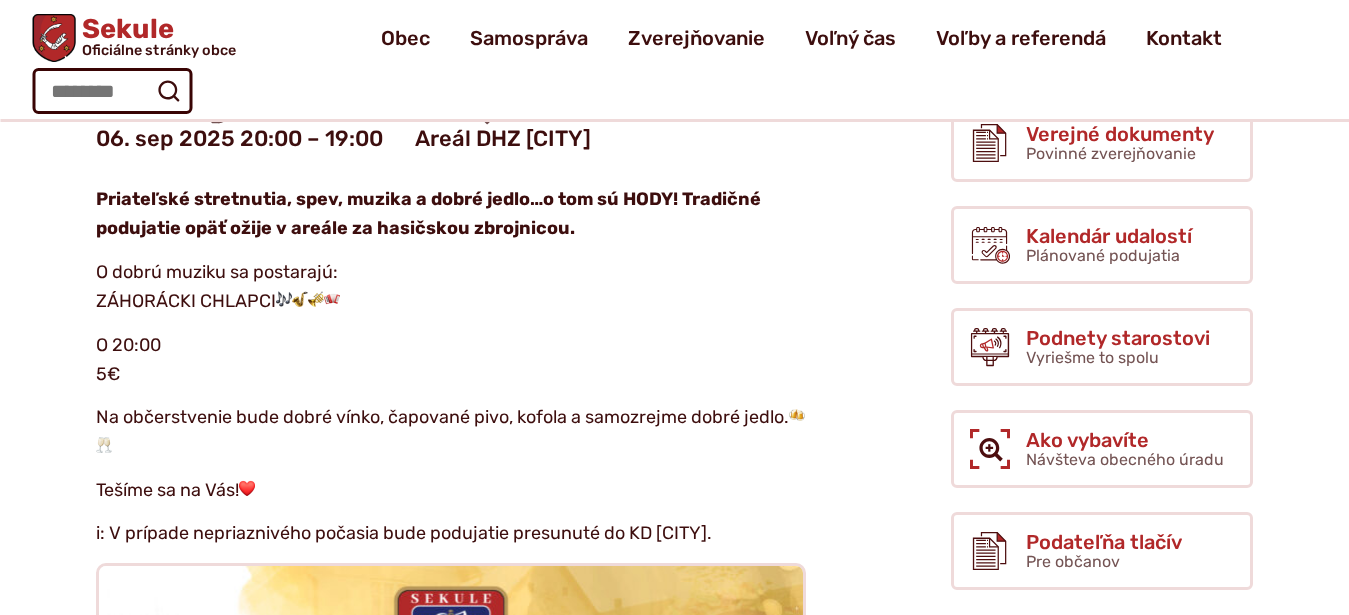 scroll, scrollTop: 0, scrollLeft: 0, axis: both 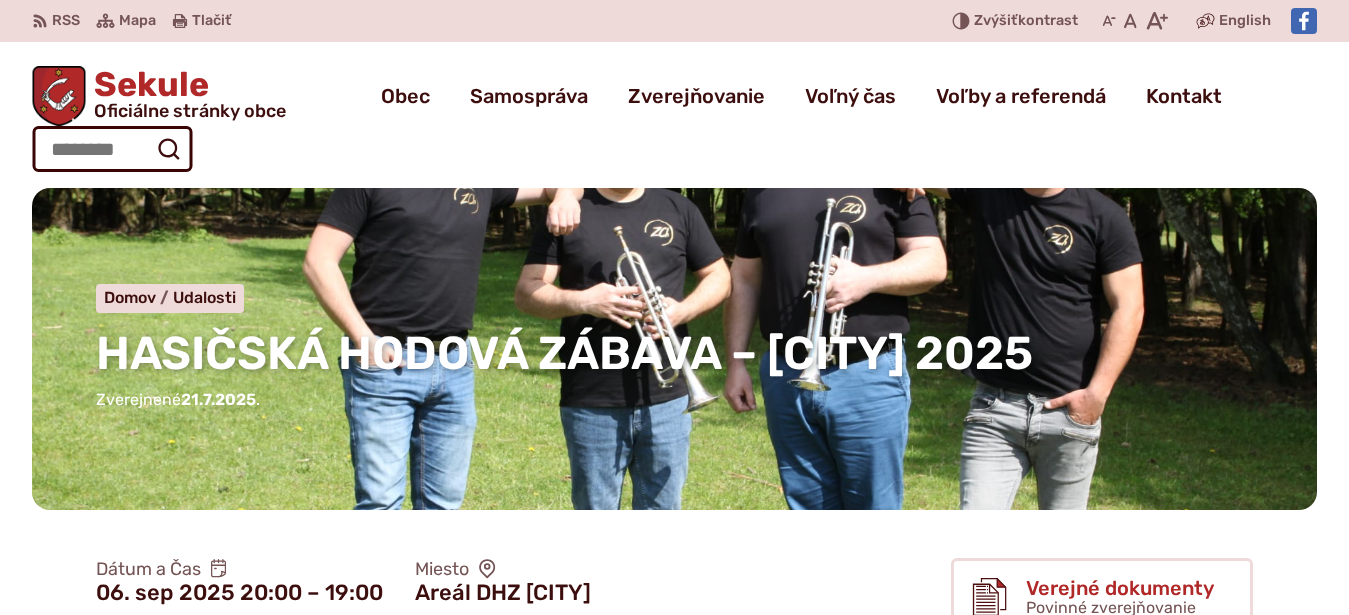 click on "HASIČSKÁ HODOVÁ ZÁBAVA – SEKULE 2025
Domov Udalosti HASIČSKÁ HODOVÁ ZÁBAVA – SEKULE 2025
Zverejnené  21.7.2025 ." at bounding box center (674, 349) 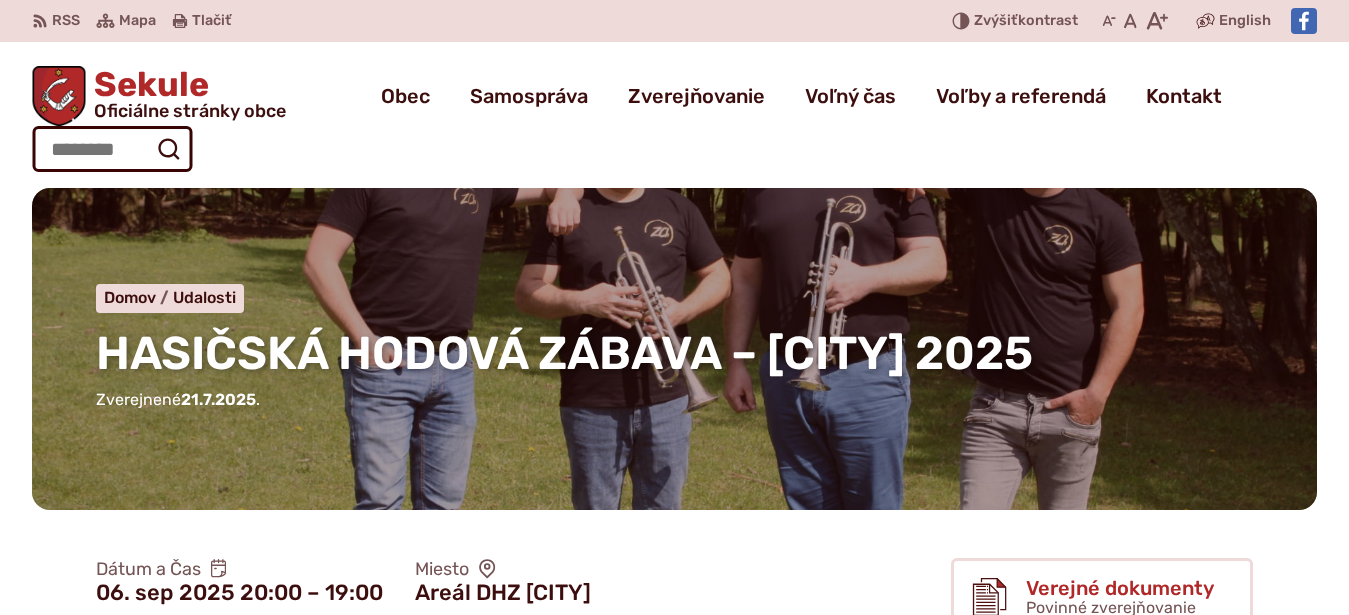 click on "Sekule Oficiálne stránky obce
Prepnúť  Menu
Obec
blok
História a kronika obce Od vzniku až po súčasnosť.
Symboly obce
Stavebné pamiatky
Trojštátie
Sekulský jarmok remeselníkov 2025
Organizácie
Materská škola
Základná škola
Základná umelecká škola Sekule
Mobilná aplikácia
blok
Osobnosti a postavy Sekúl
Štatút obce
Projekty obce
Firmy a služby
Prírodné pomery
Kristkova podyjská glyptotéka
Články o obci
Sekulské remeselnícke dvory
Zdravotníctvo
Samospráva
blok
Úradná tabuľa
Obecný úrad
Starosta
Obecné zastupiteľstvo
Matričný úrad
Spoločný stavebný úrad
Kanalizácia
Územný plán
Program rozvoja
Kalendár zberu odpadu
blok
Spôsob získavania informácií
Predpisy" at bounding box center (674, 115) 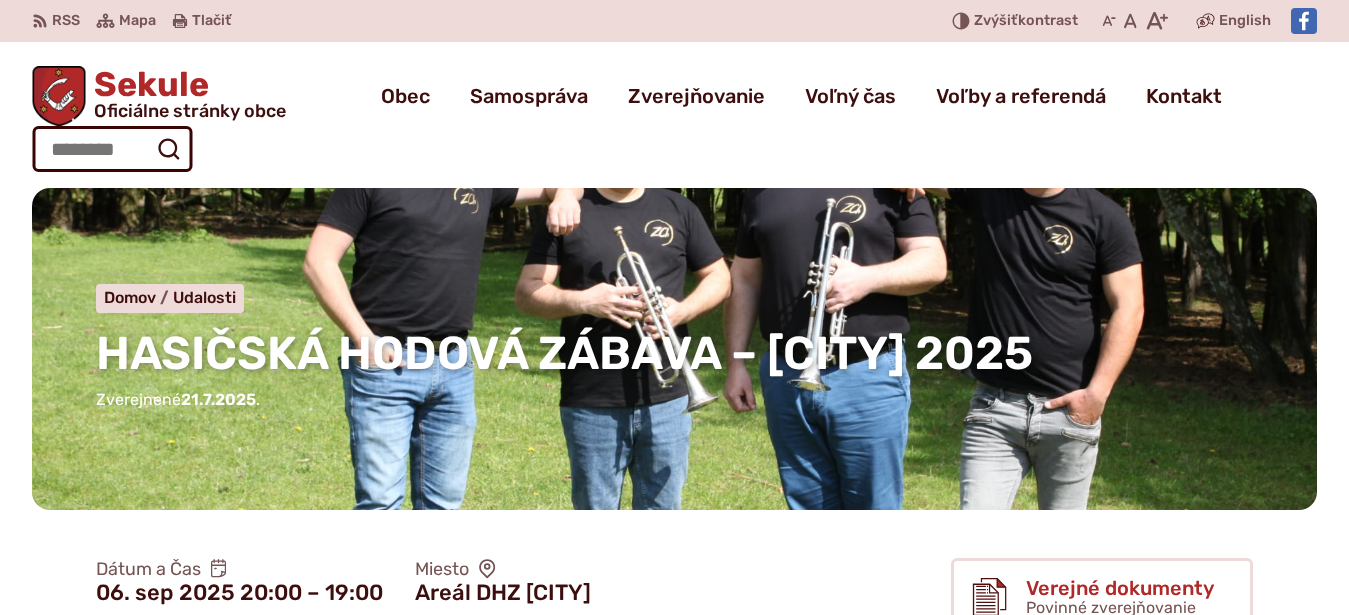 click on "HASIČSKÁ HODOVÁ ZÁBAVA – SEKULE 2025
Domov Udalosti HASIČSKÁ HODOVÁ ZÁBAVA – SEKULE 2025
Zverejnené  21.7.2025 ." at bounding box center [674, 349] 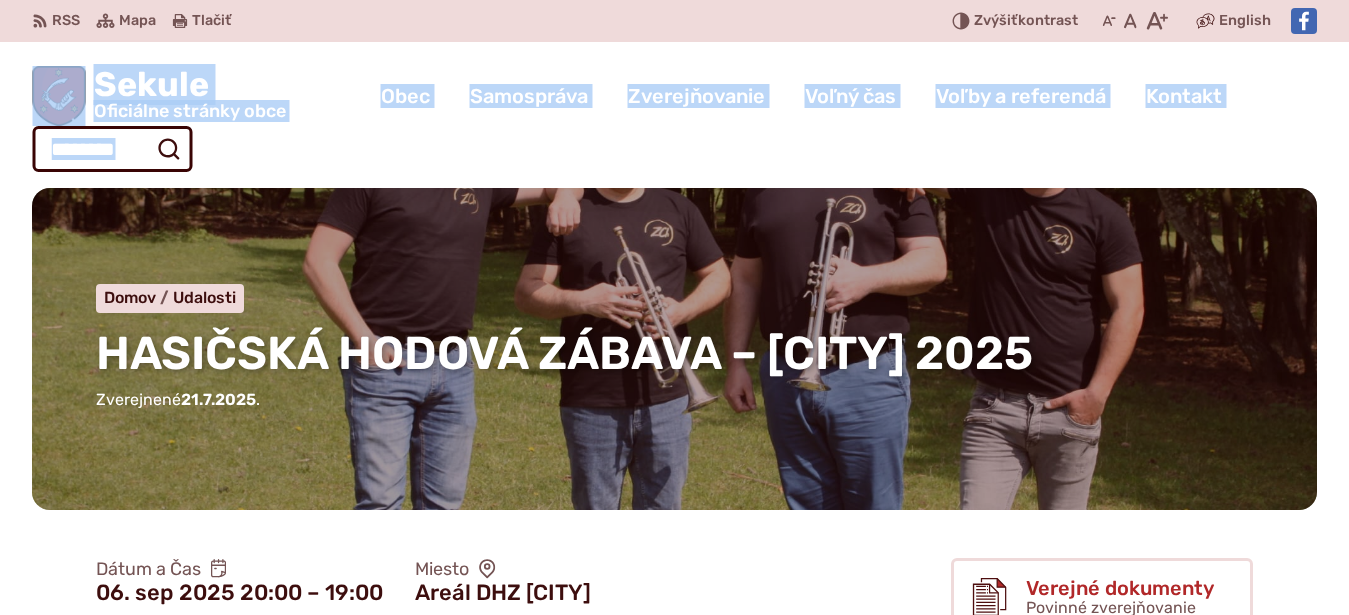 drag, startPoint x: 717, startPoint y: 144, endPoint x: 701, endPoint y: 38, distance: 107.200745 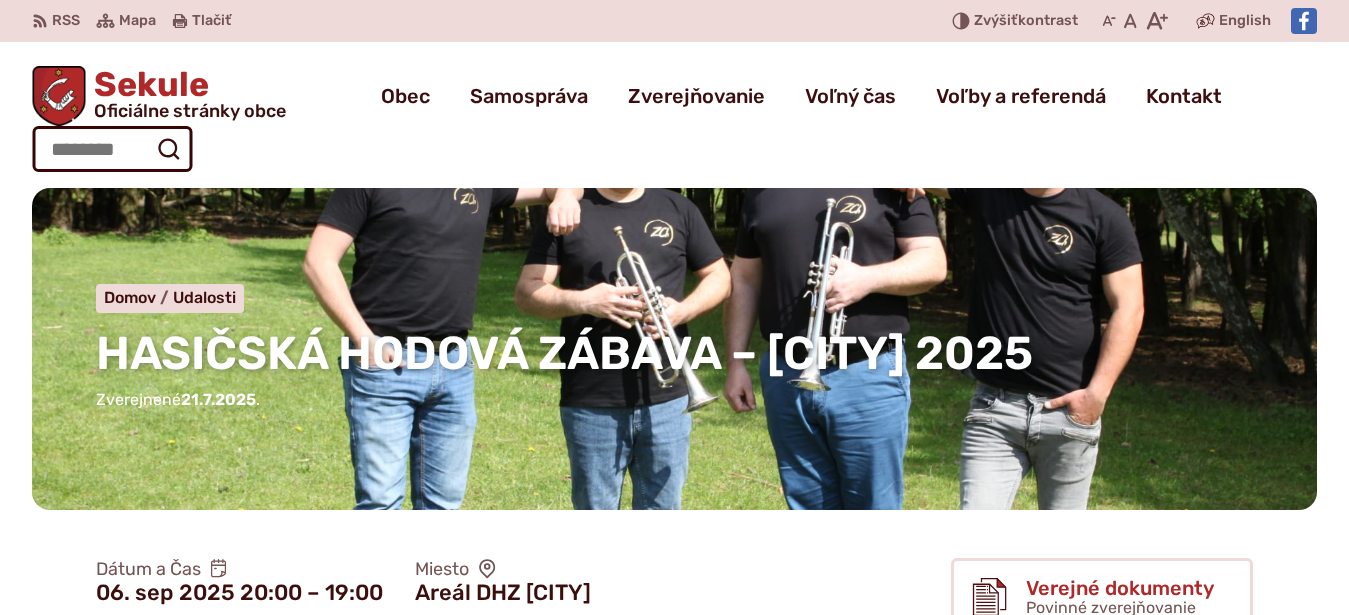 click on "HASIČSKÁ HODOVÁ ZÁBAVA – SEKULE 2025" at bounding box center (564, 353) 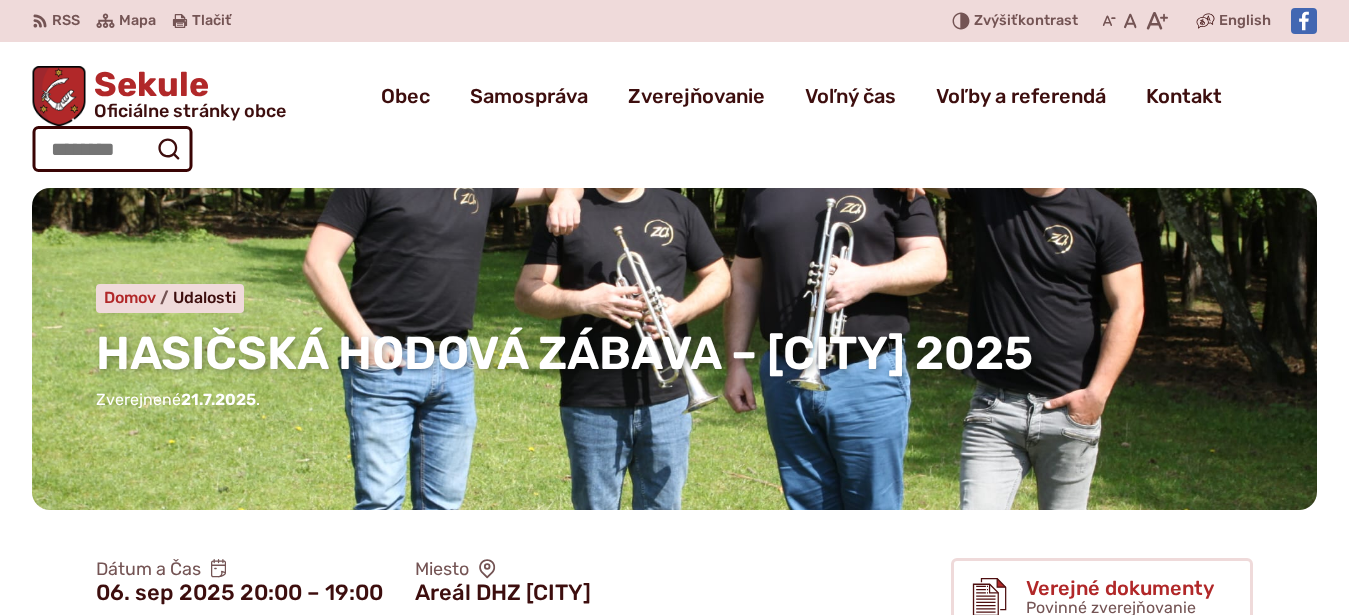 click on "Domov" at bounding box center (130, 297) 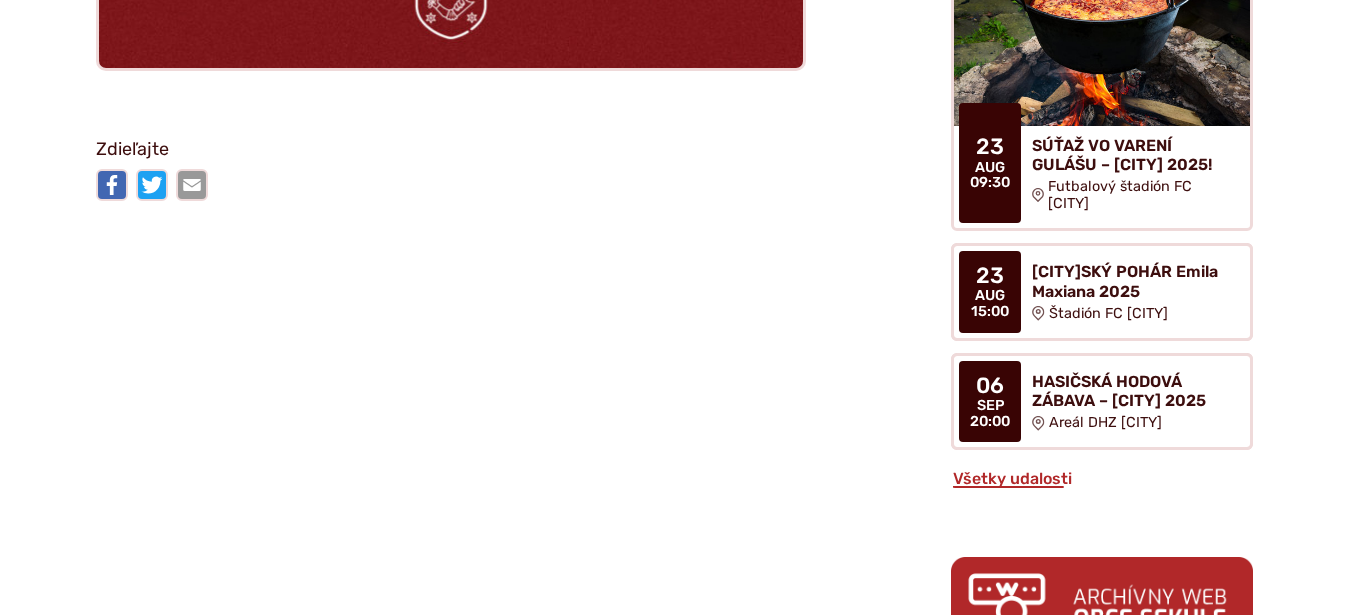 scroll, scrollTop: 1938, scrollLeft: 0, axis: vertical 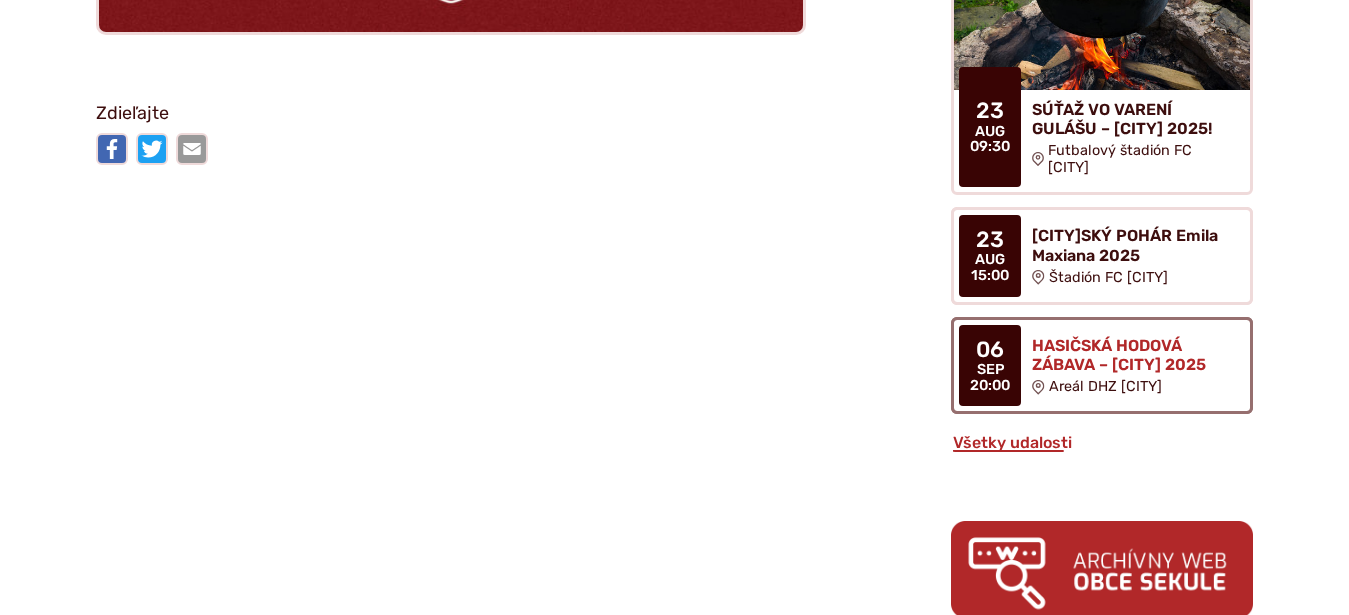 click at bounding box center (1102, 365) 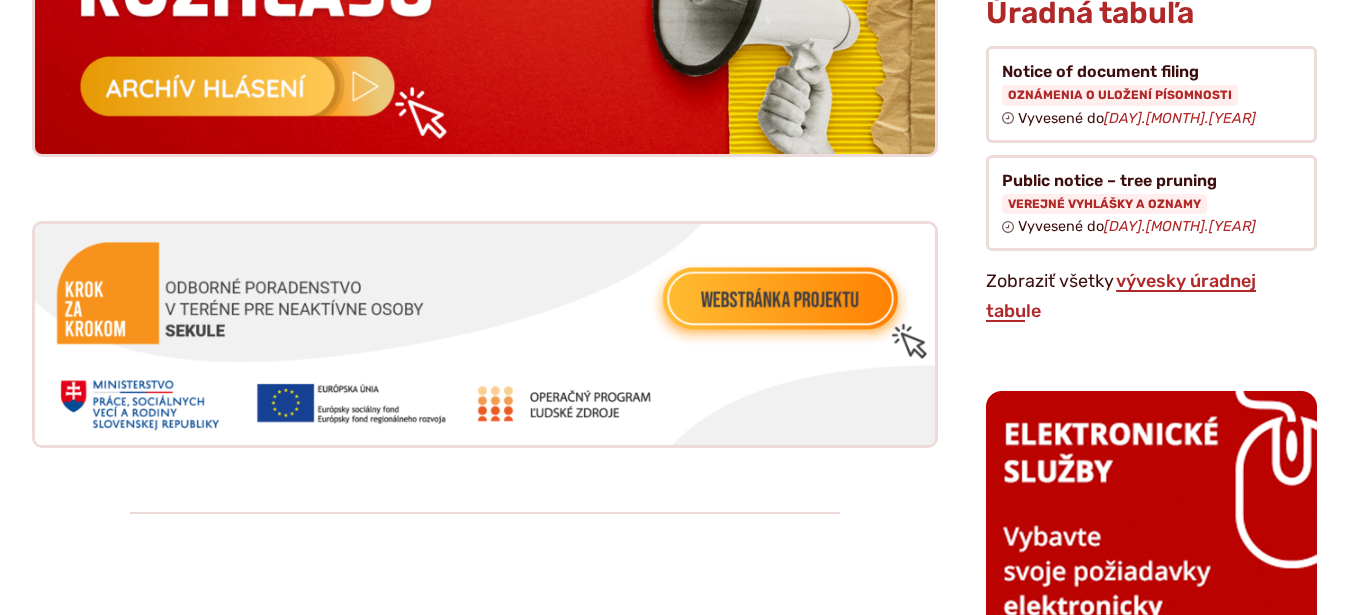 scroll, scrollTop: 2516, scrollLeft: 0, axis: vertical 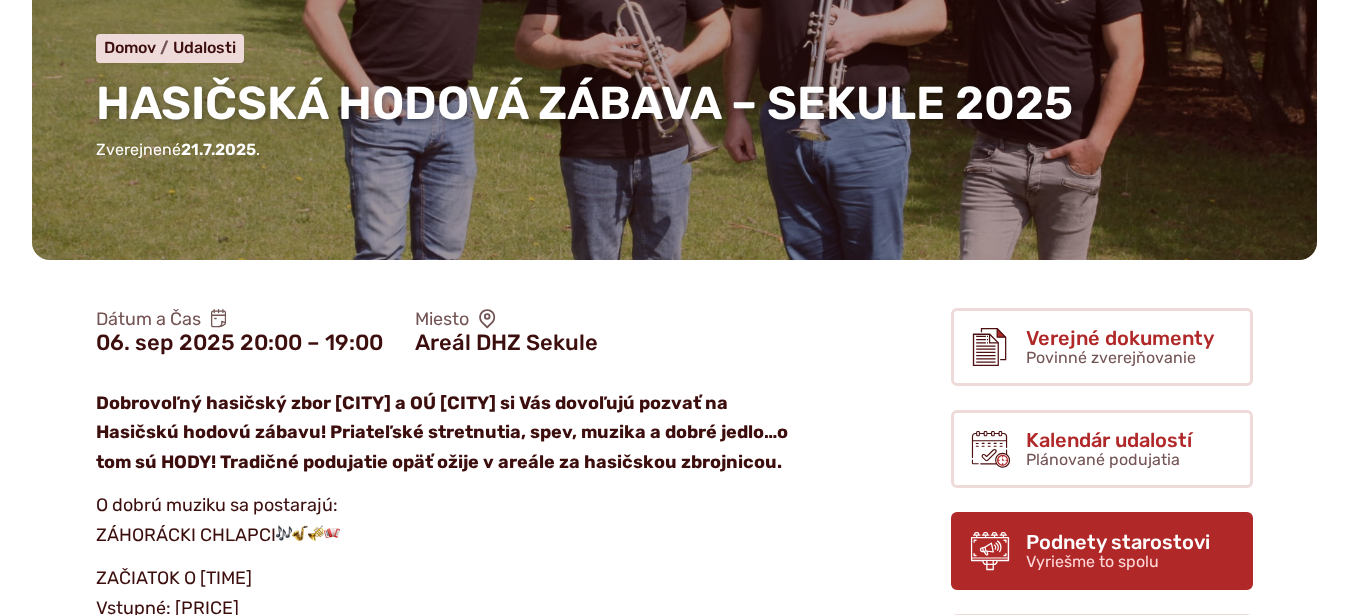 click on "Podnety starostovi" at bounding box center [1118, 542] 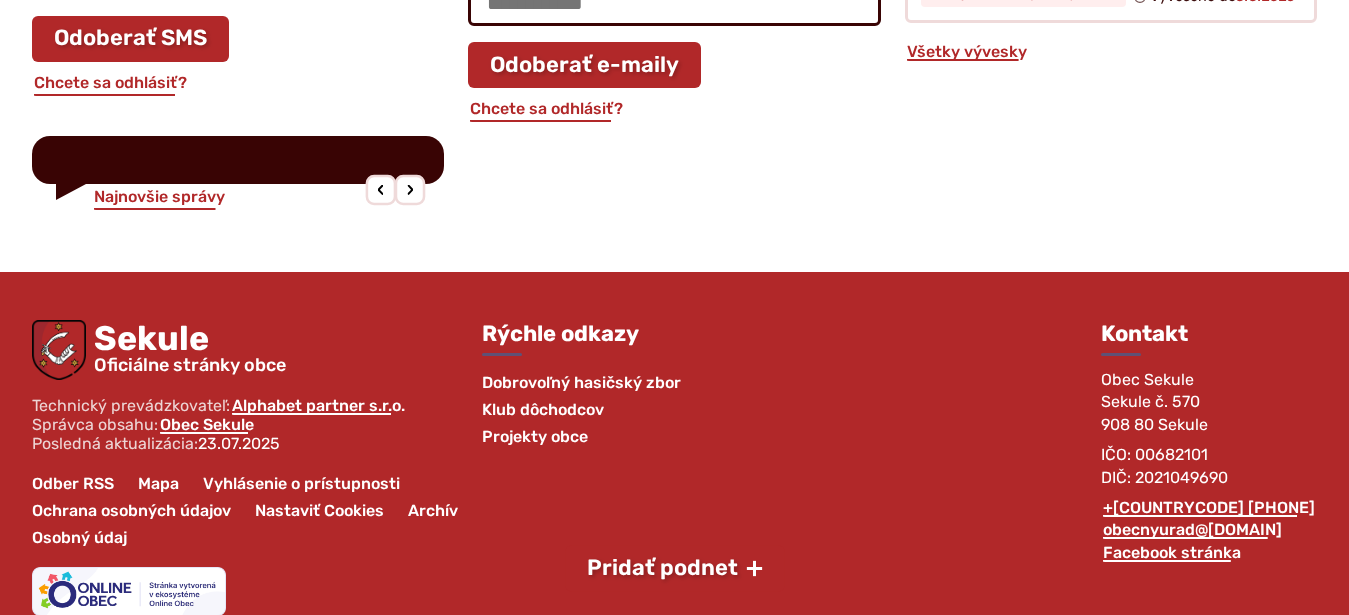 scroll, scrollTop: 2113, scrollLeft: 0, axis: vertical 